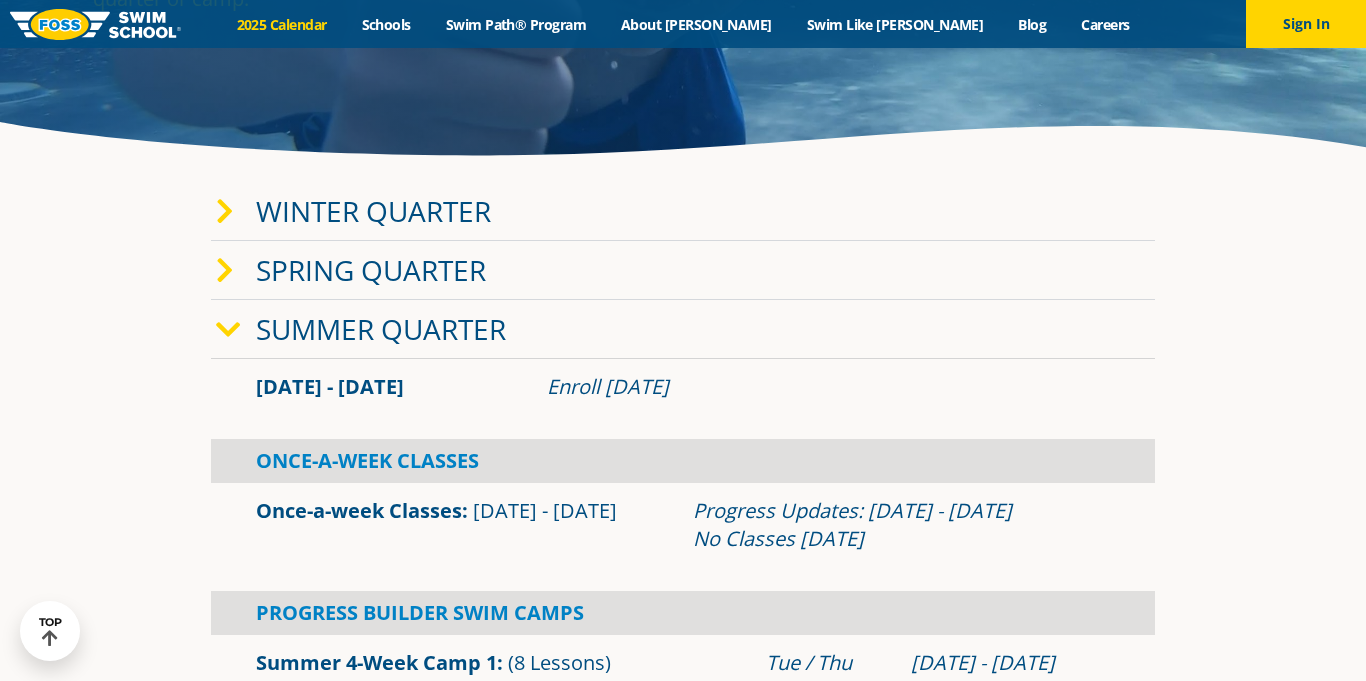 scroll, scrollTop: 0, scrollLeft: 0, axis: both 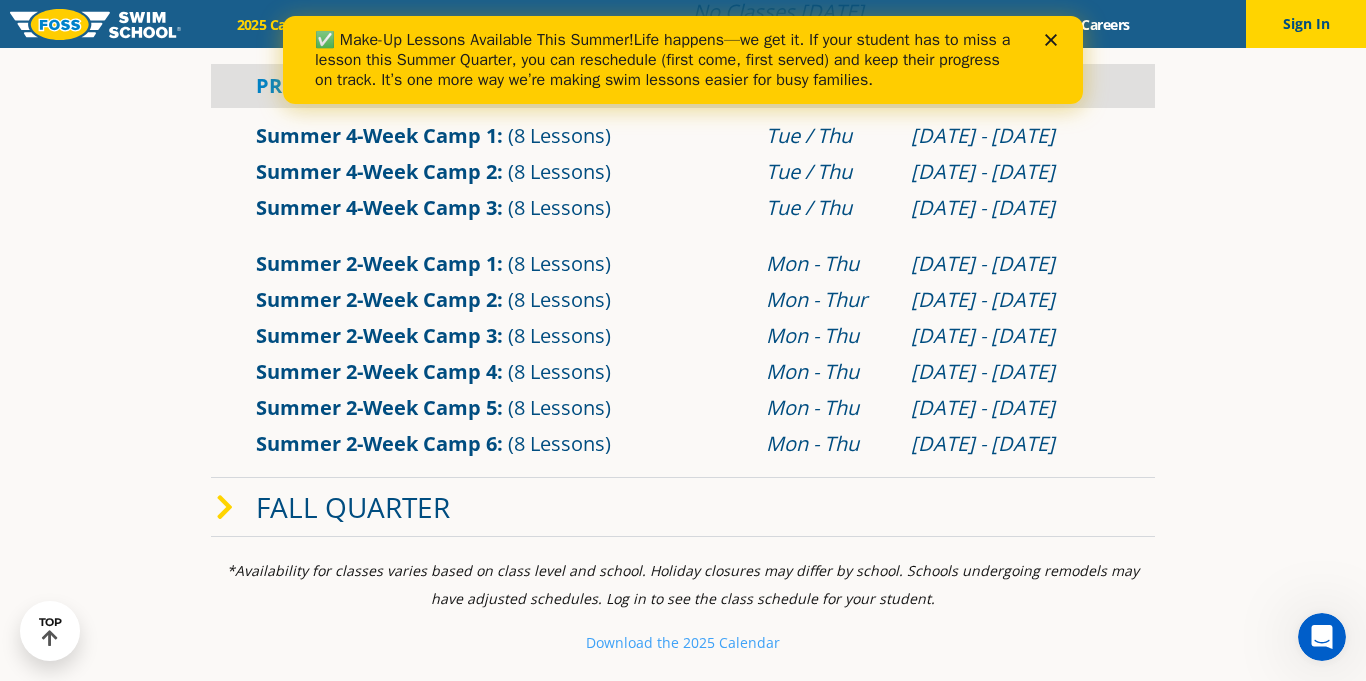 click on "Fall Quarter" at bounding box center [353, 507] 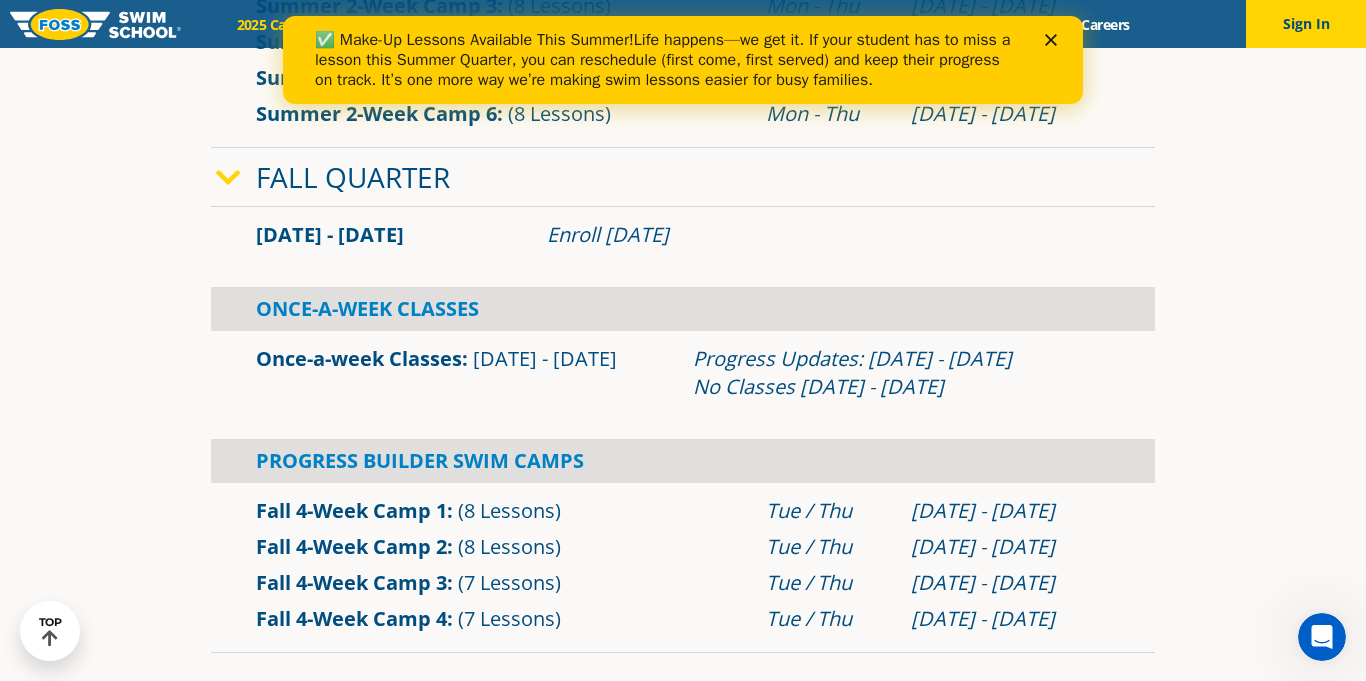 scroll, scrollTop: 1165, scrollLeft: 0, axis: vertical 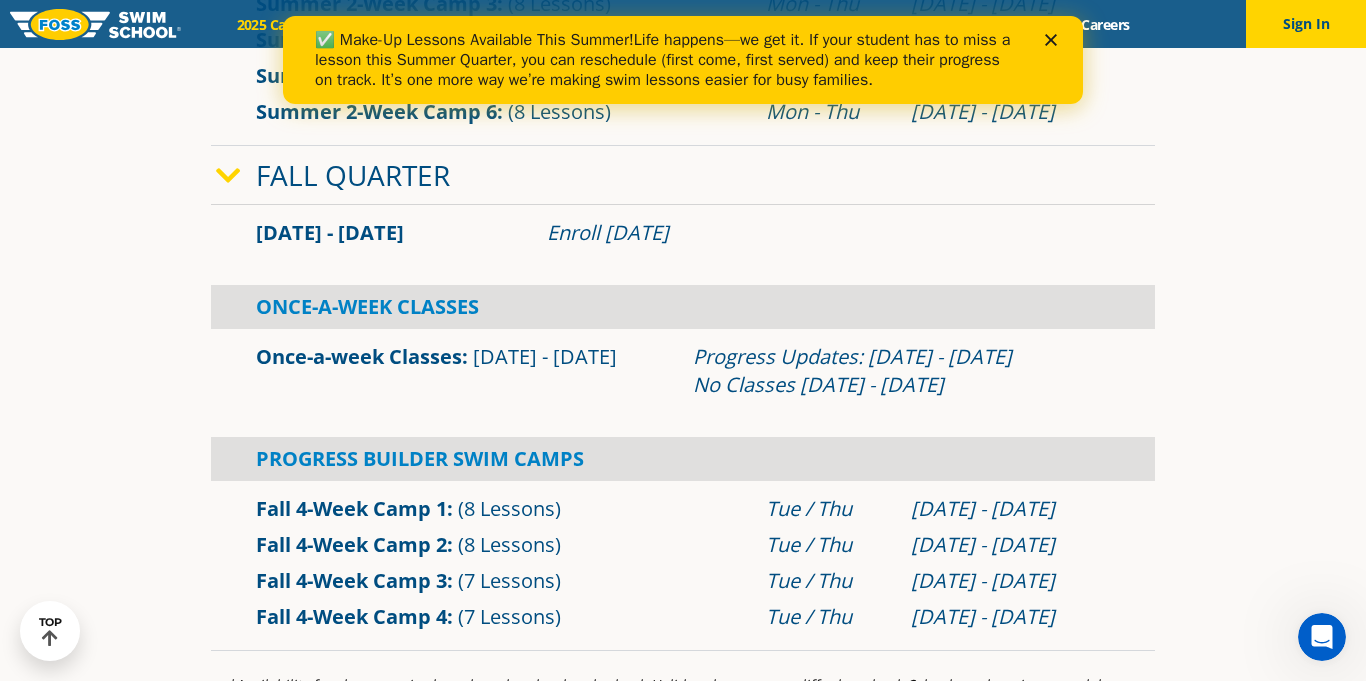 click at bounding box center (1055, 40) 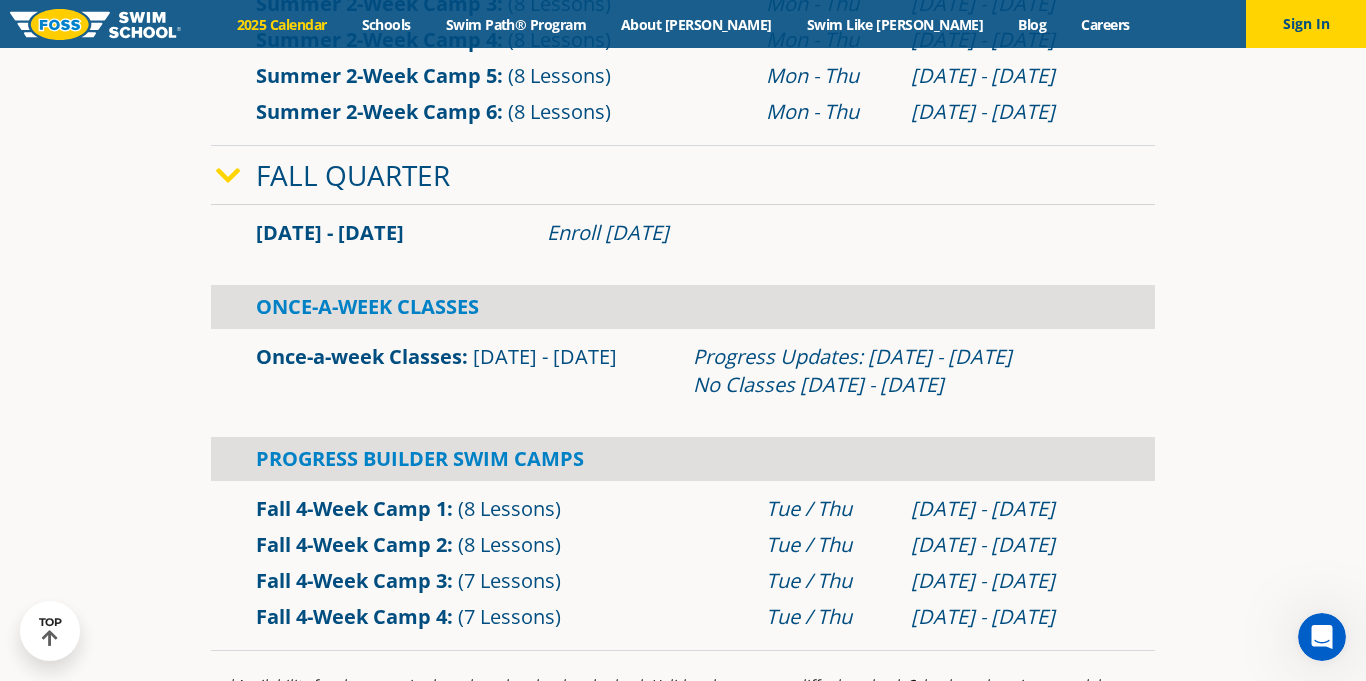 scroll, scrollTop: 0, scrollLeft: 0, axis: both 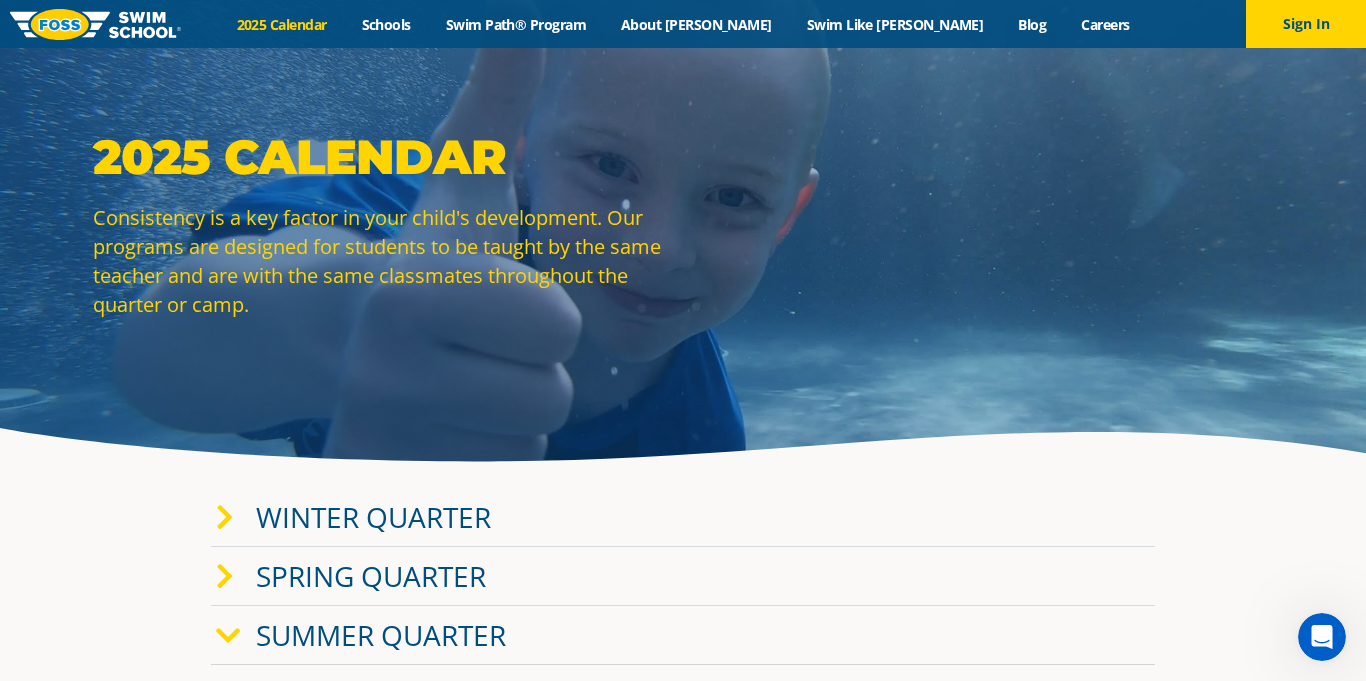 click on "Menu
2025 Calendar
Schools
Swim Path® Program
About FOSS
Swim Like Regan
Blog
Careers
Sign In
Sign In" at bounding box center (683, 24) 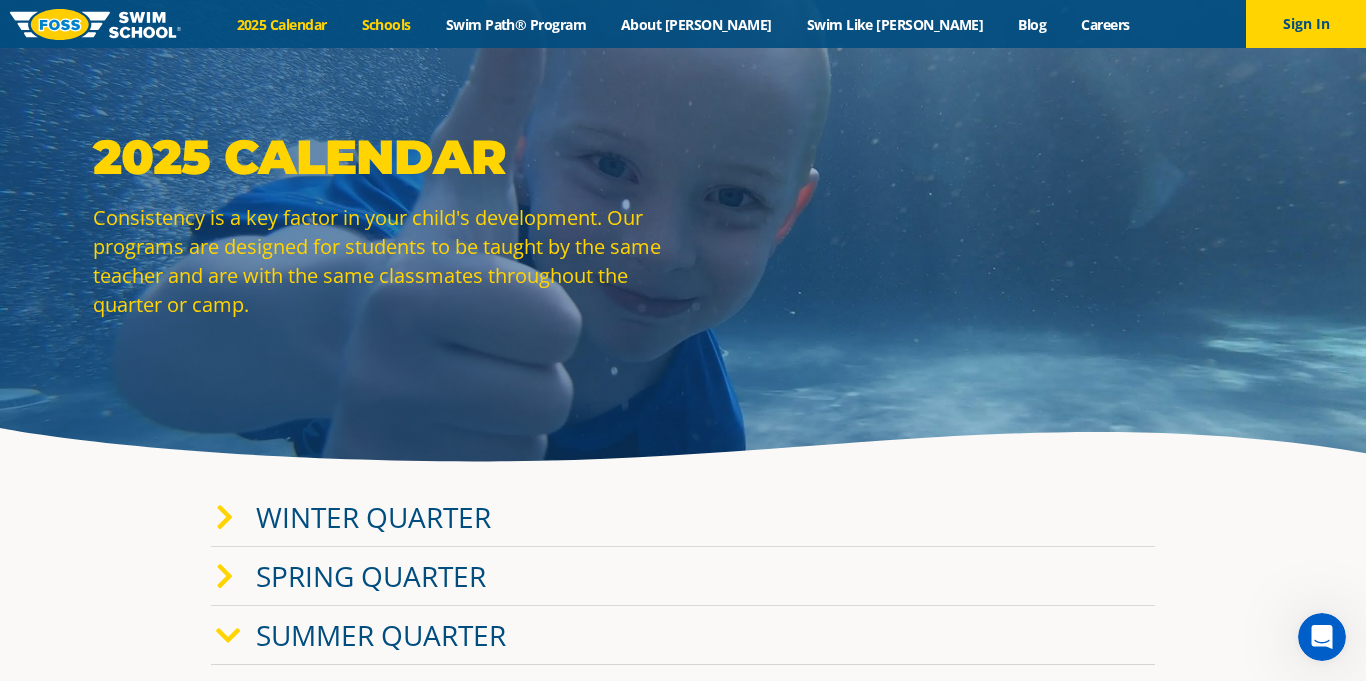 click on "Schools" at bounding box center [386, 24] 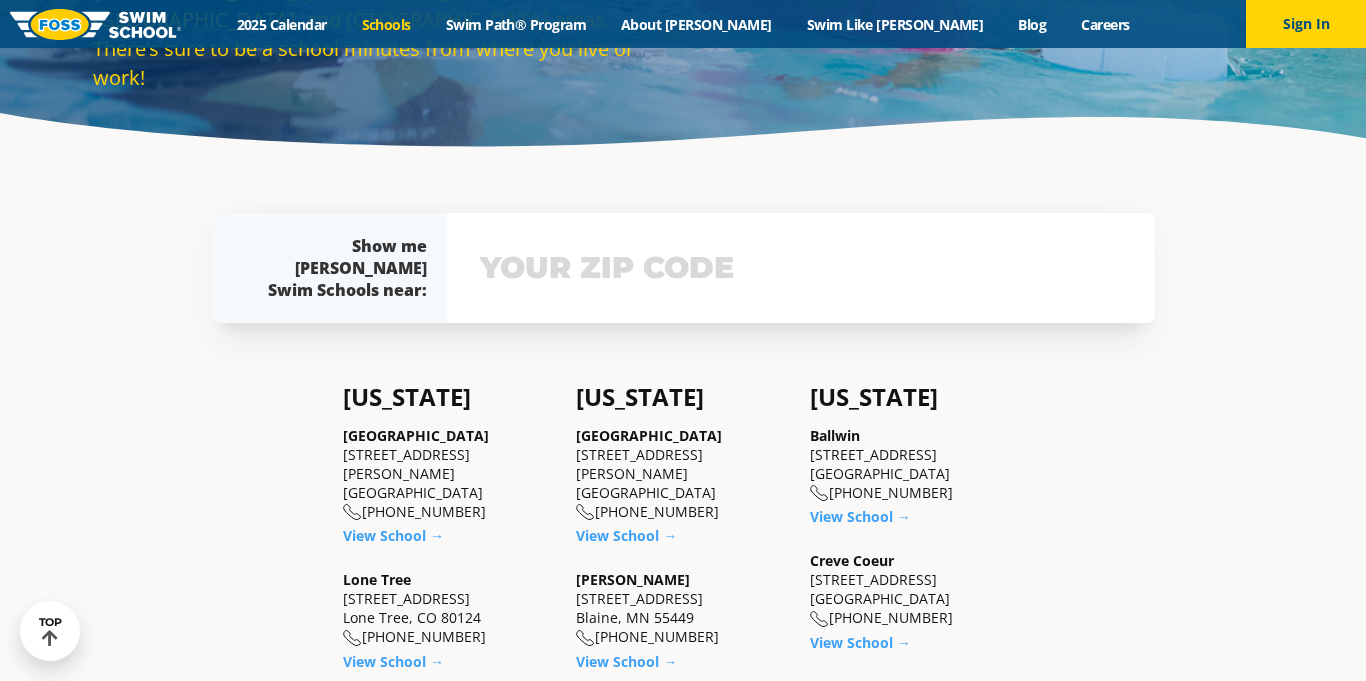scroll, scrollTop: 315, scrollLeft: 0, axis: vertical 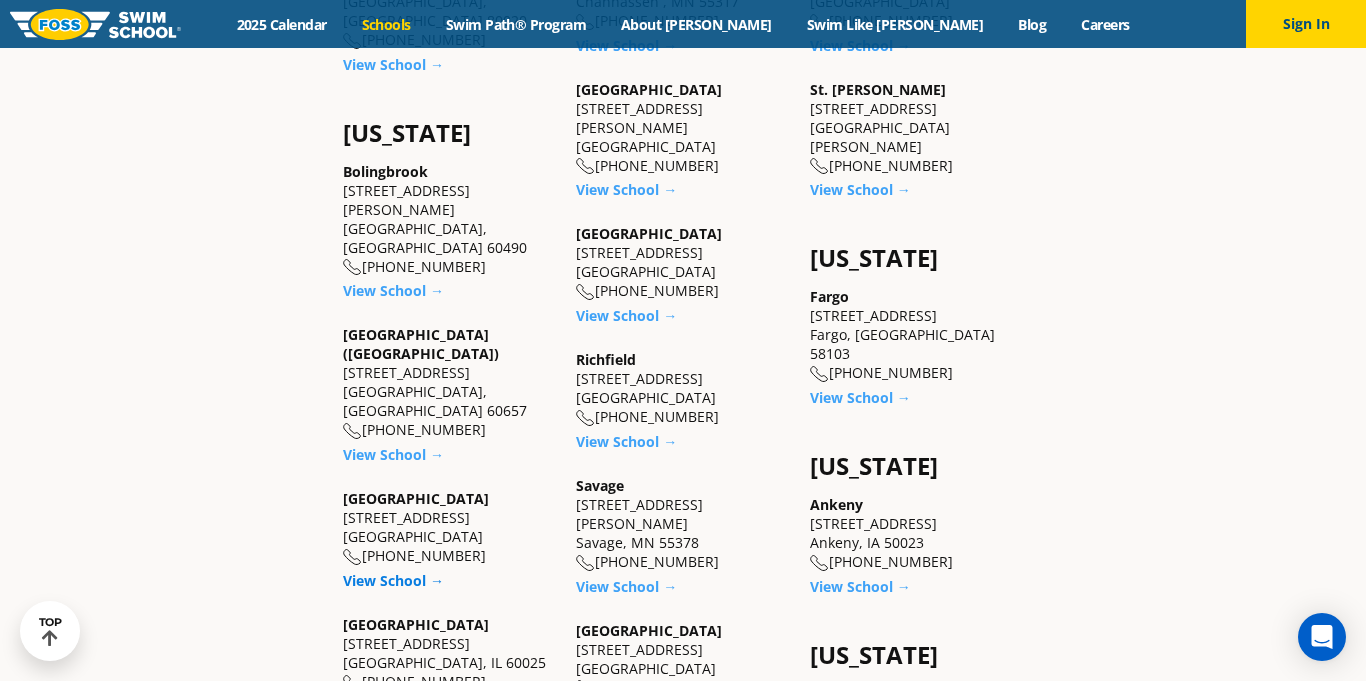 click on "View School →" at bounding box center (393, 580) 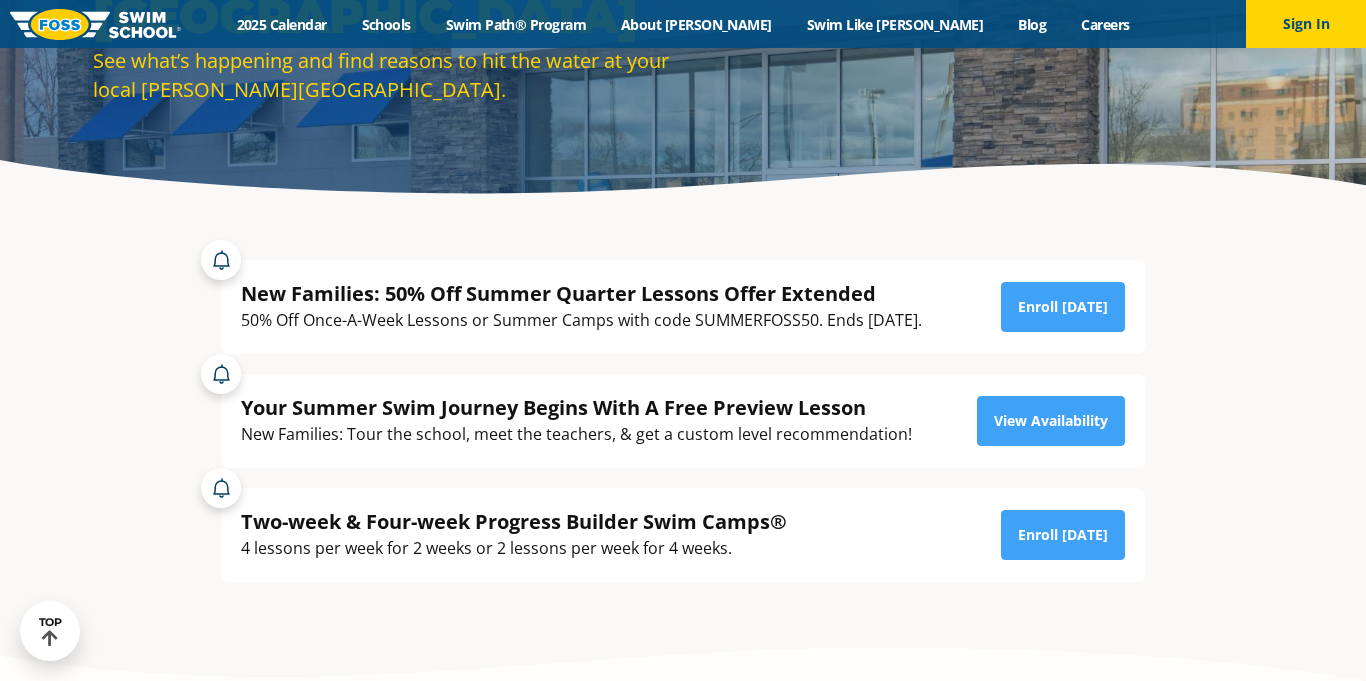 scroll, scrollTop: 0, scrollLeft: 0, axis: both 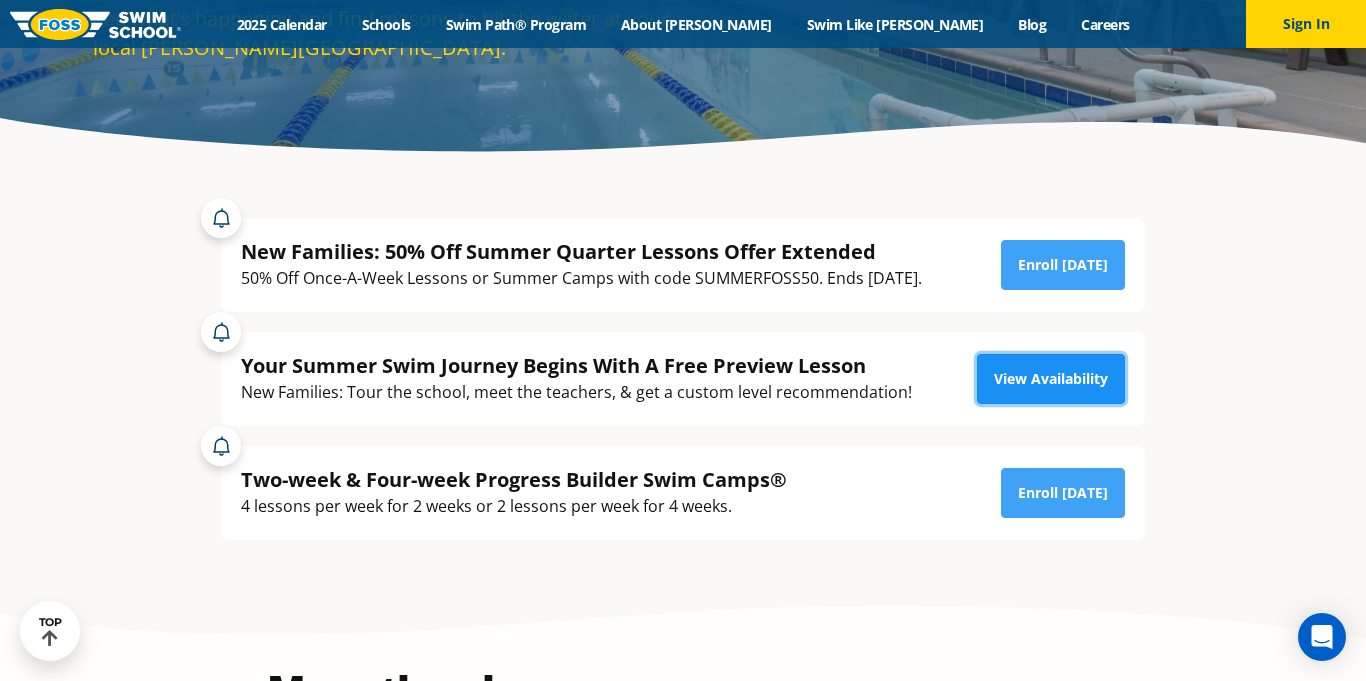 click on "View Availability" at bounding box center (1051, 379) 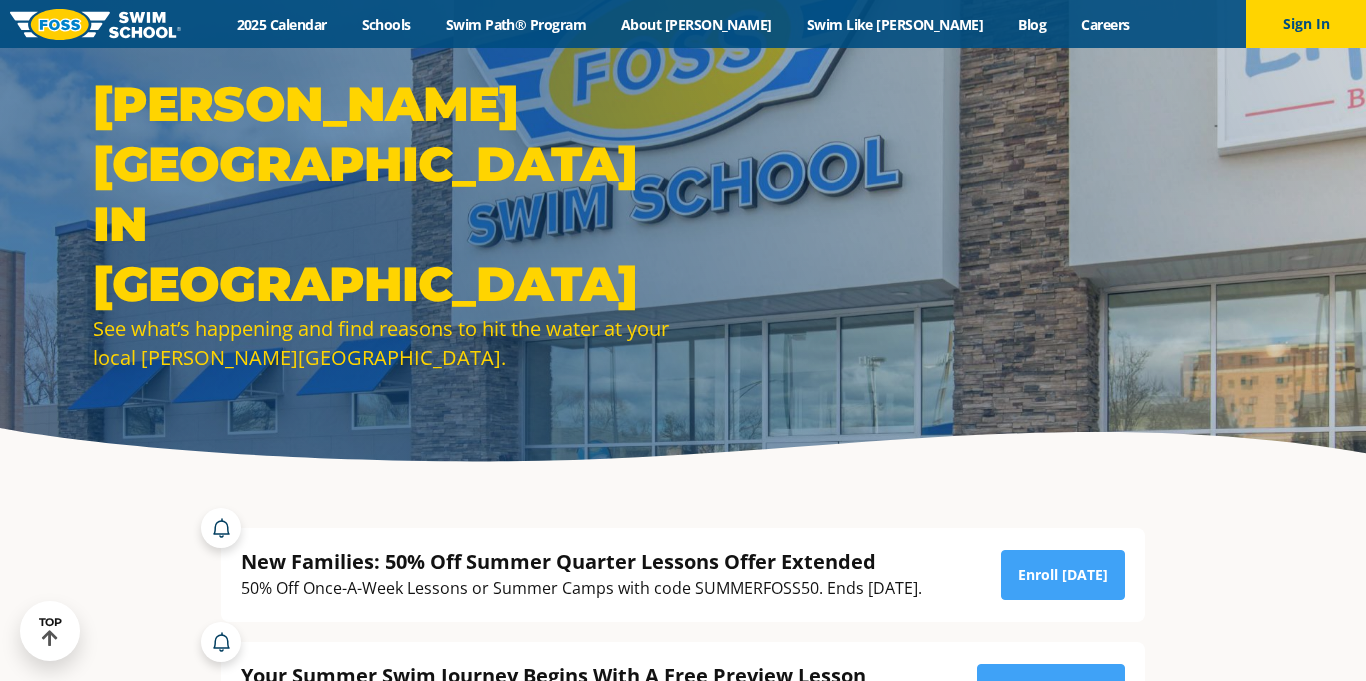scroll, scrollTop: 342, scrollLeft: 0, axis: vertical 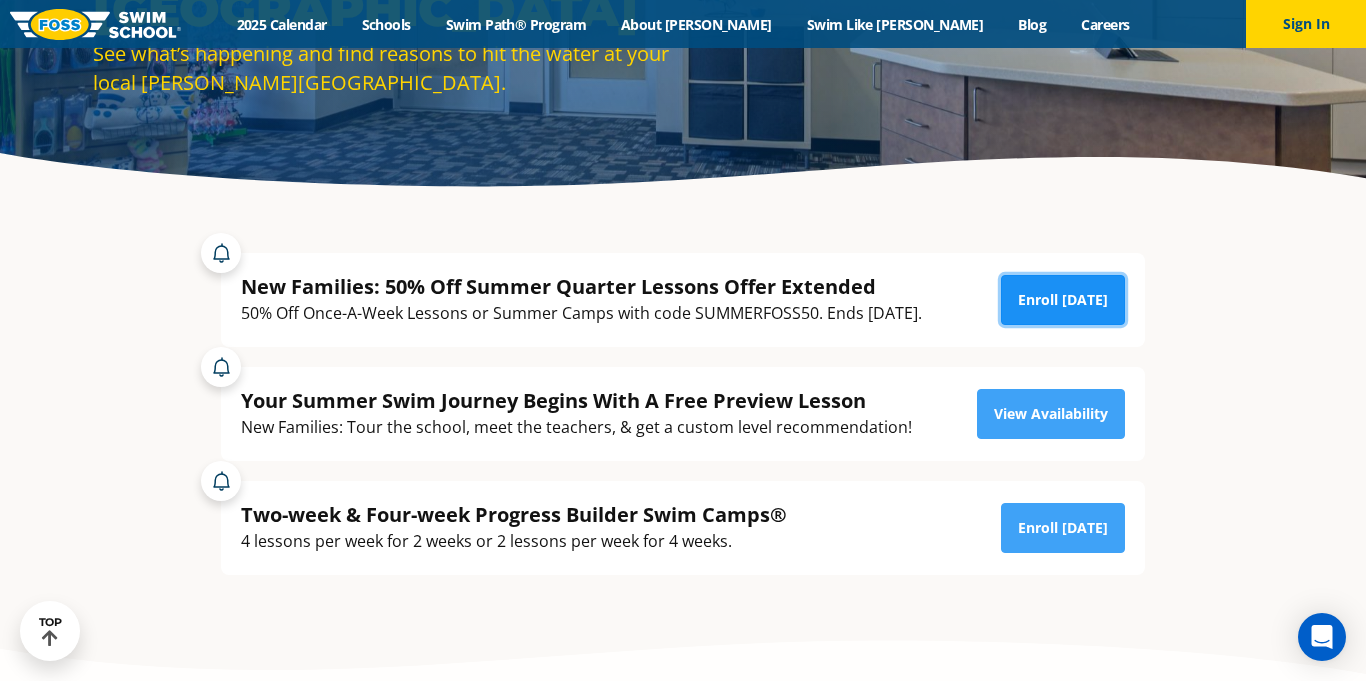 click on "Enroll Today" at bounding box center (1063, 300) 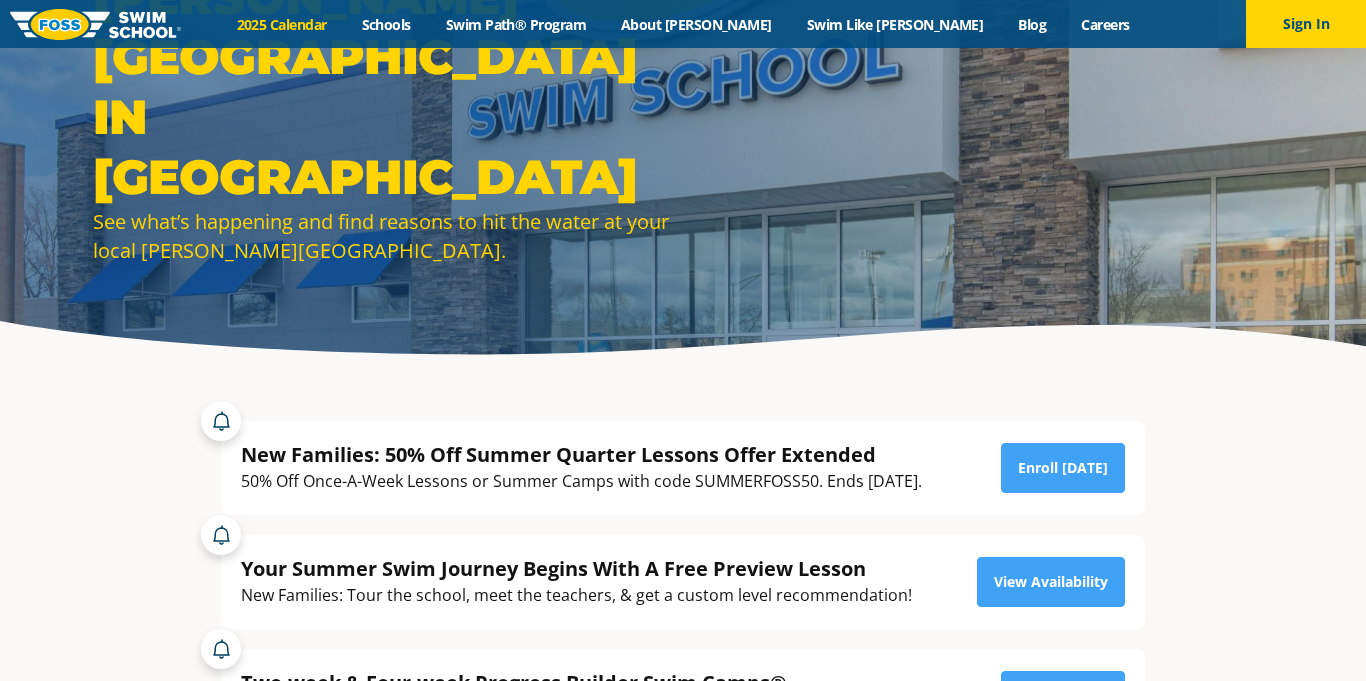 scroll, scrollTop: 107, scrollLeft: 0, axis: vertical 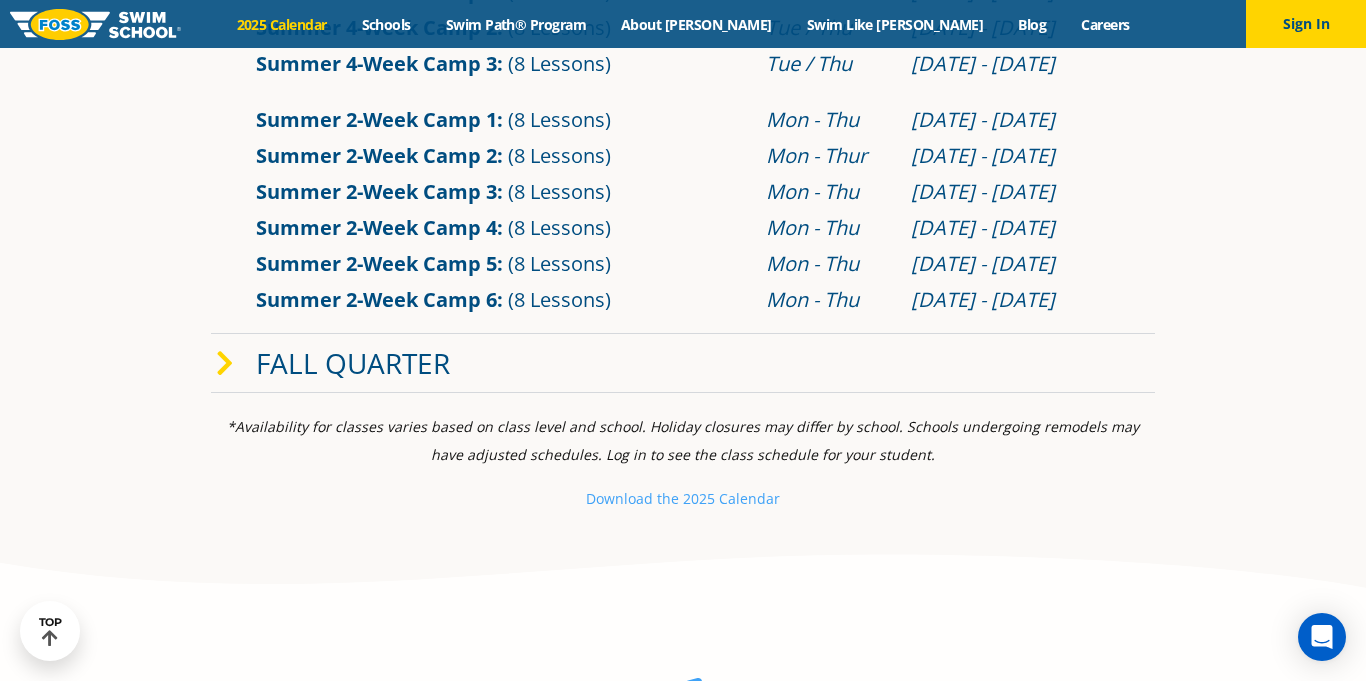 click on "Fall Quarter" at bounding box center [353, 363] 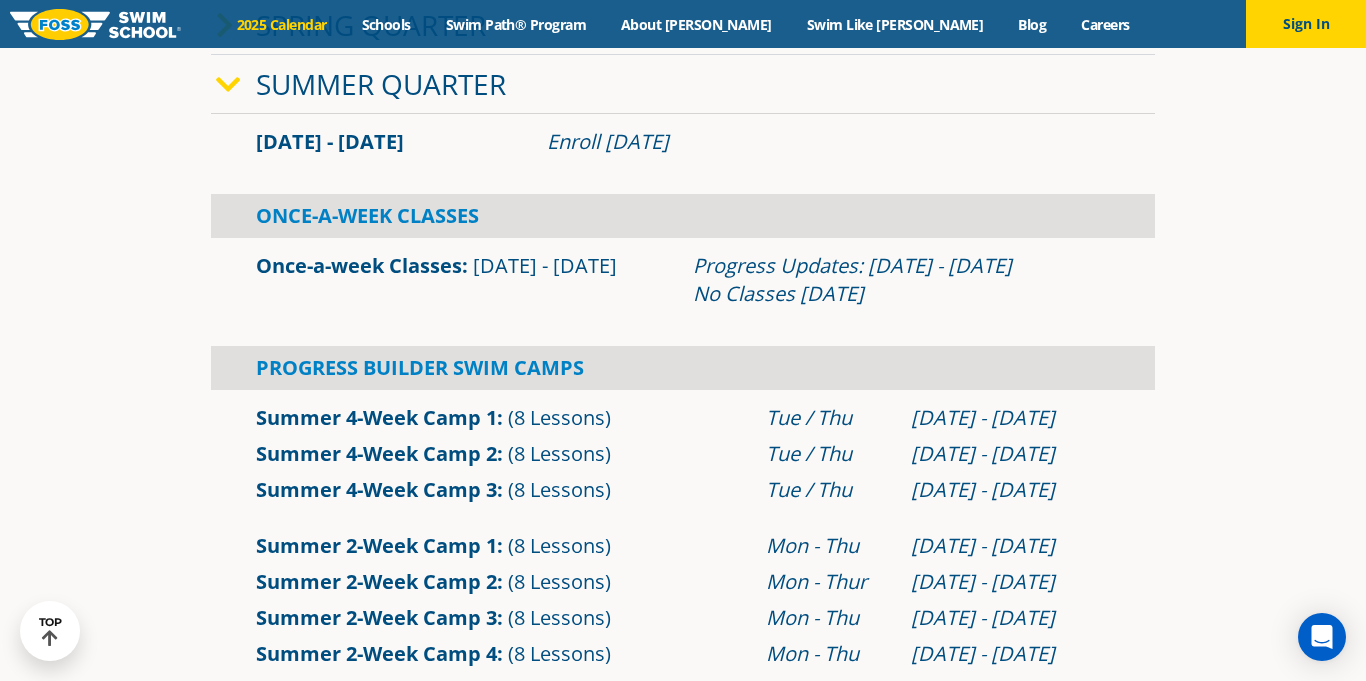 scroll, scrollTop: 552, scrollLeft: 0, axis: vertical 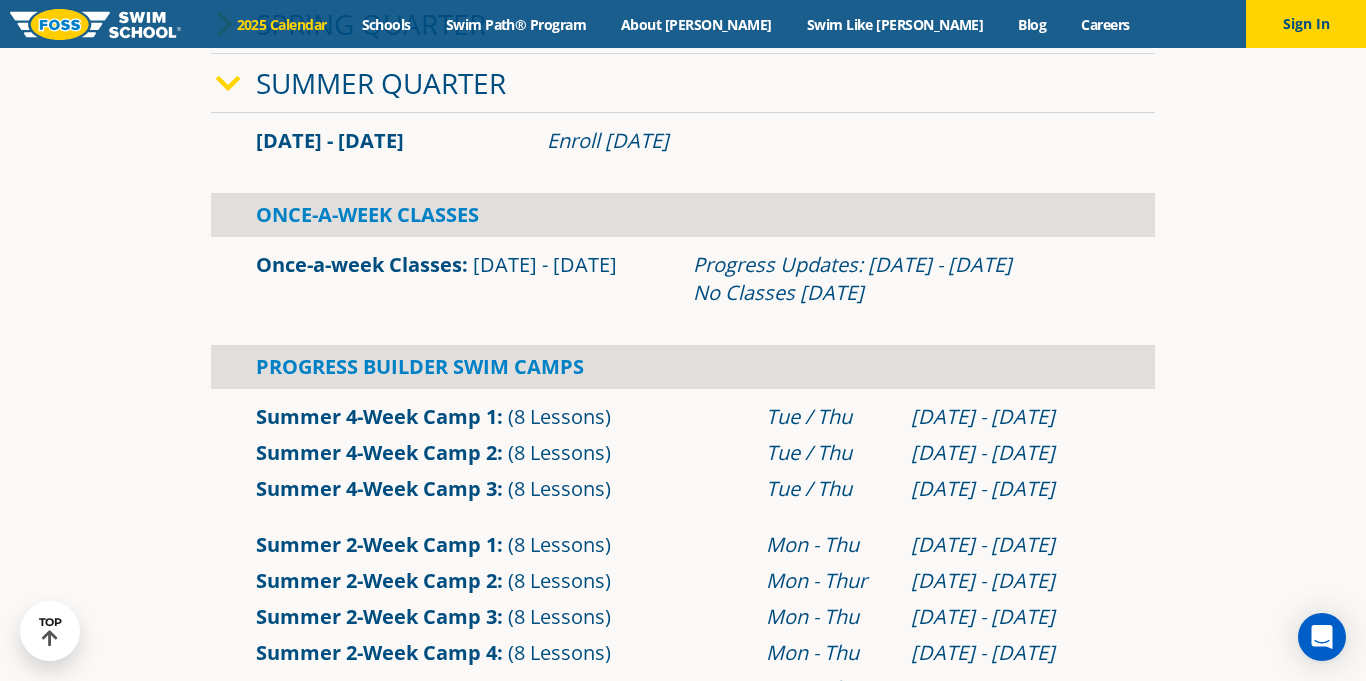 click on "Once-a-week Classes" at bounding box center [359, 264] 